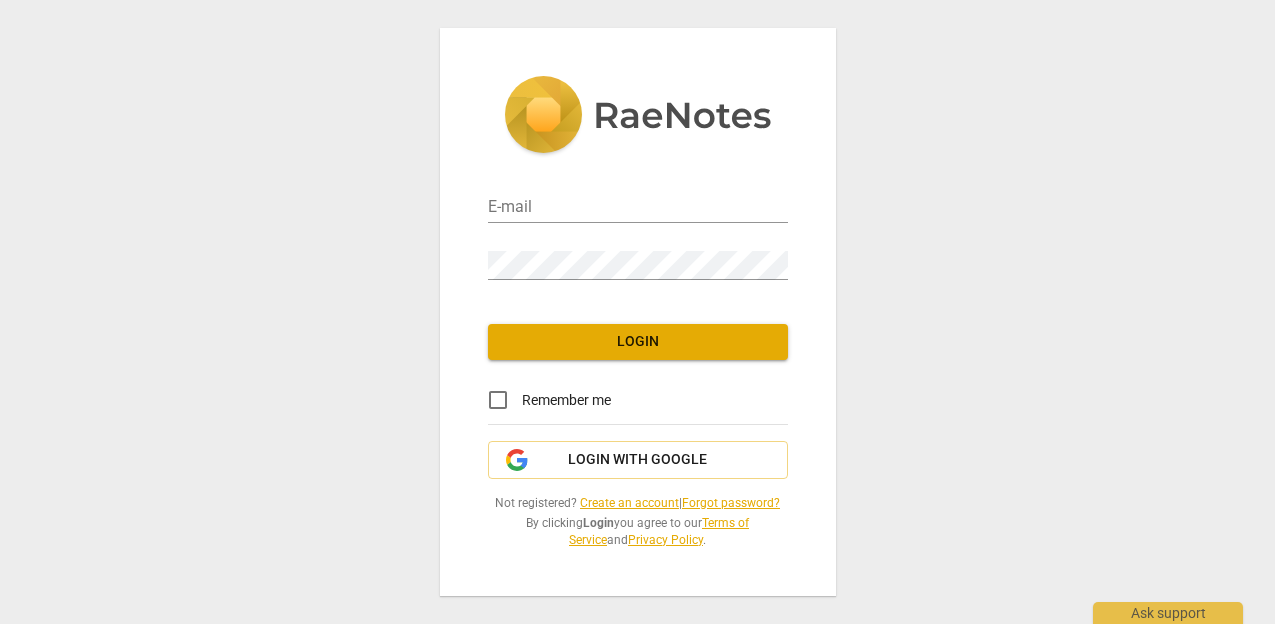 scroll, scrollTop: 0, scrollLeft: 0, axis: both 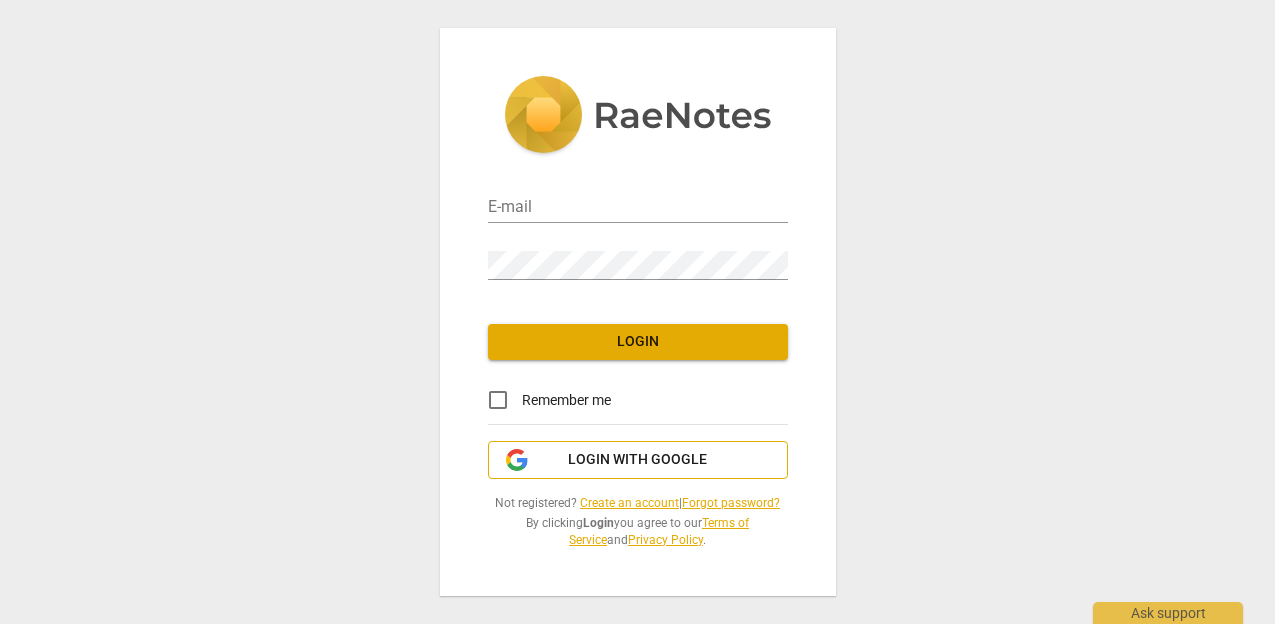 type on "[EMAIL_ADDRESS][DOMAIN_NAME]" 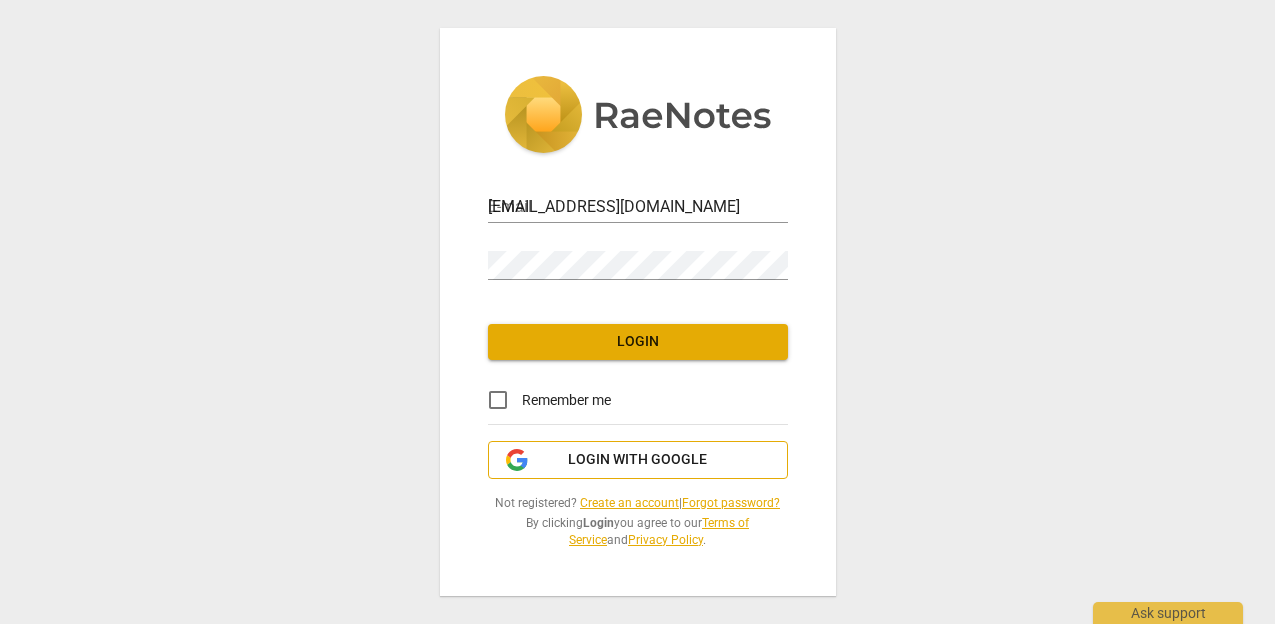 click on "Login with Google" at bounding box center [637, 460] 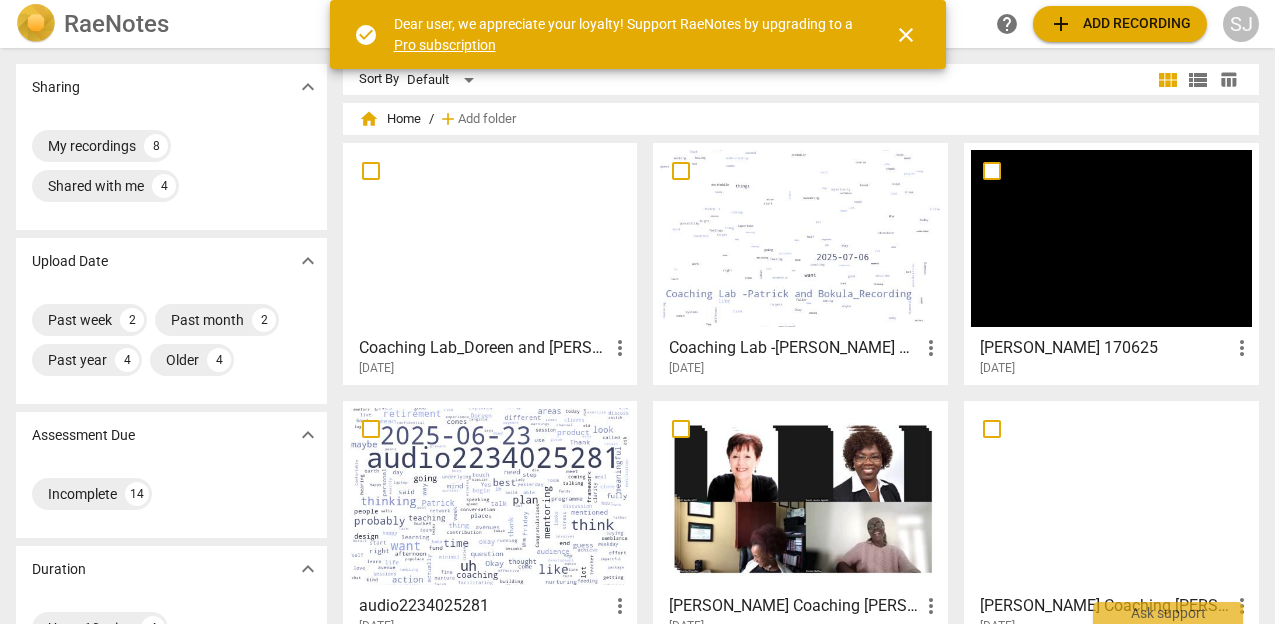 scroll, scrollTop: 0, scrollLeft: 0, axis: both 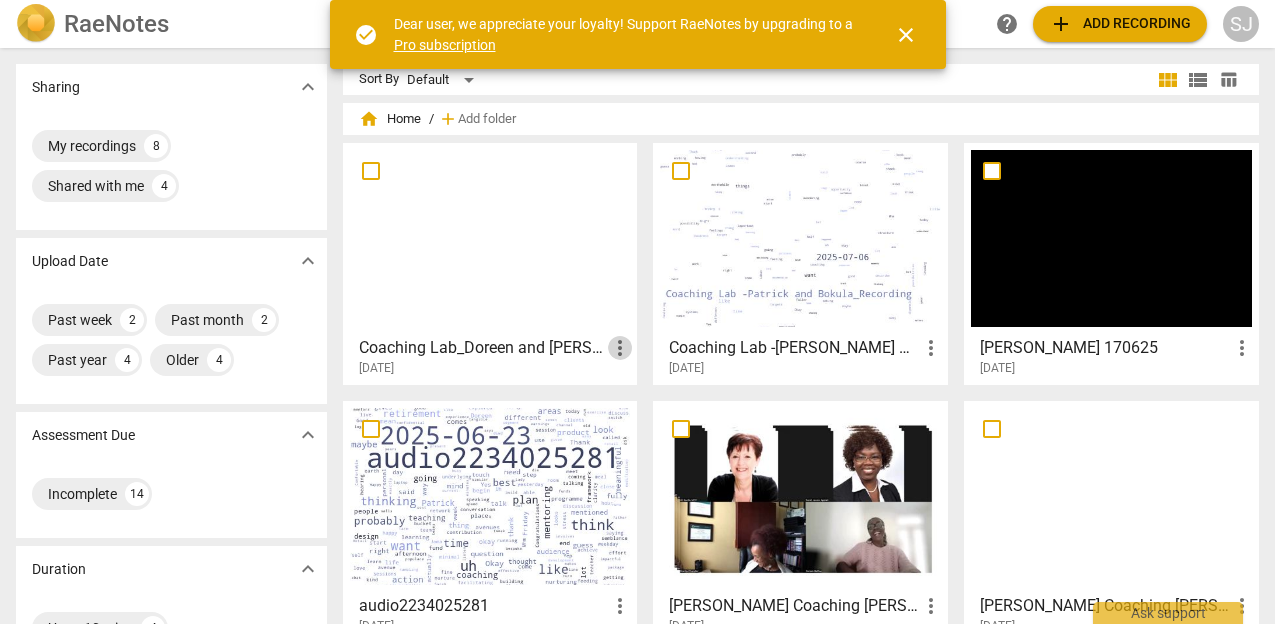 click on "more_vert" at bounding box center [620, 348] 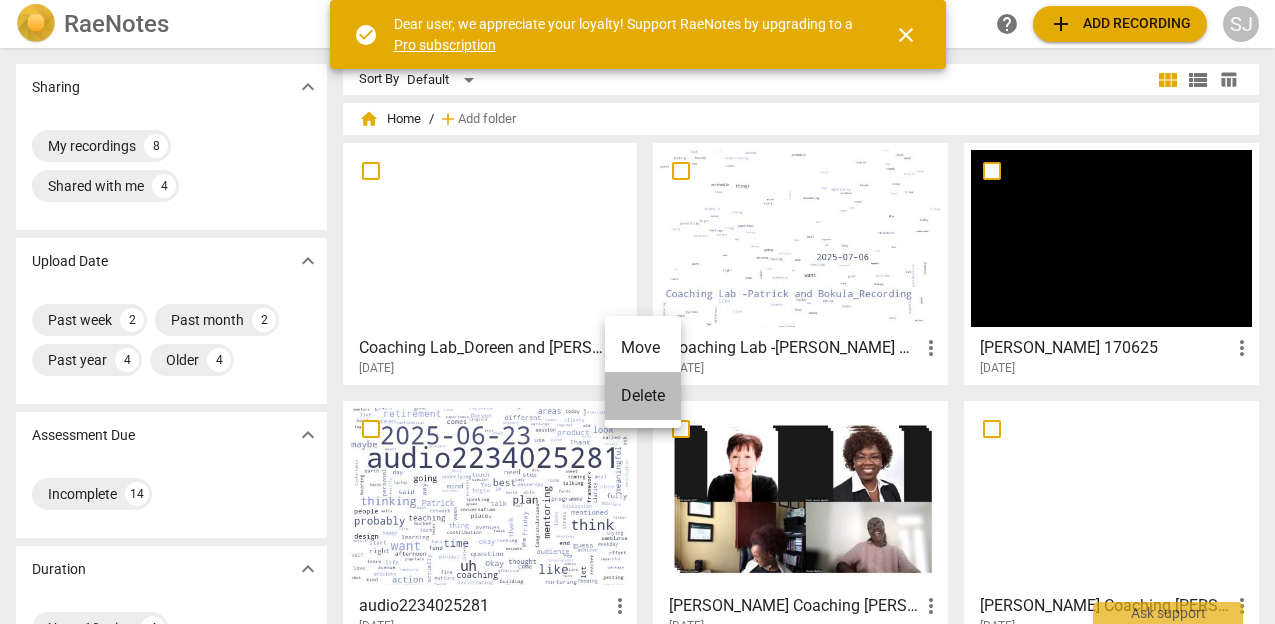 click on "Delete" at bounding box center [643, 396] 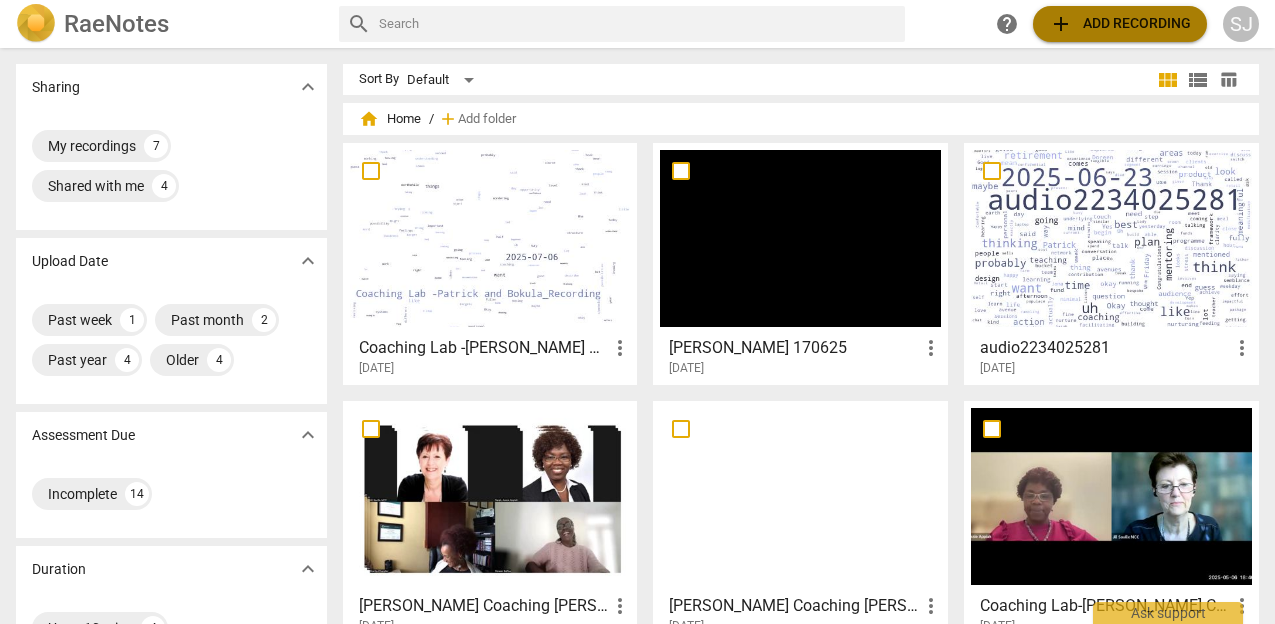 click on "add   Add recording" at bounding box center [1120, 24] 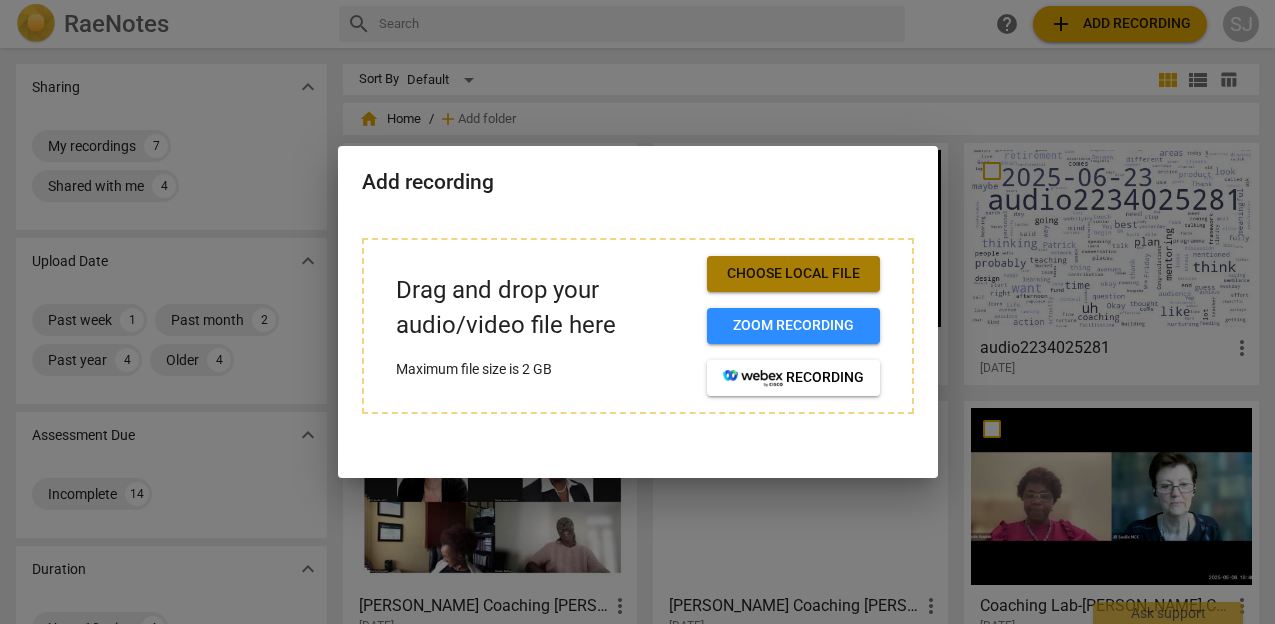 click on "Choose local file" at bounding box center (793, 274) 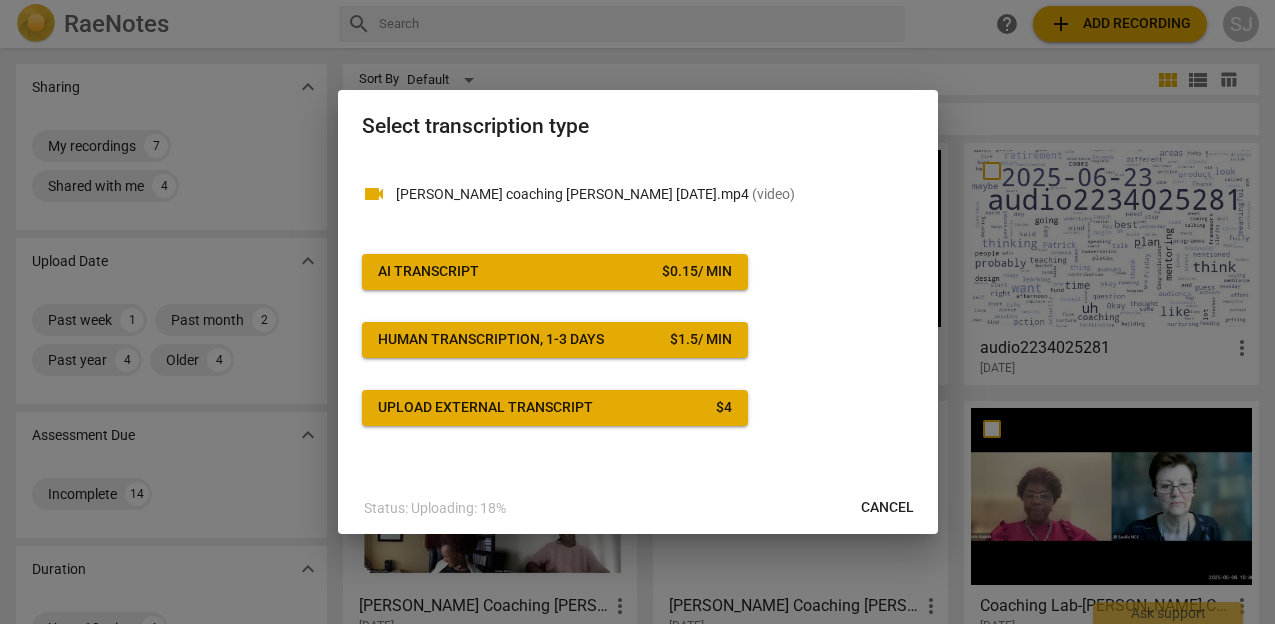 click on "$ 0.15  / min" at bounding box center [697, 272] 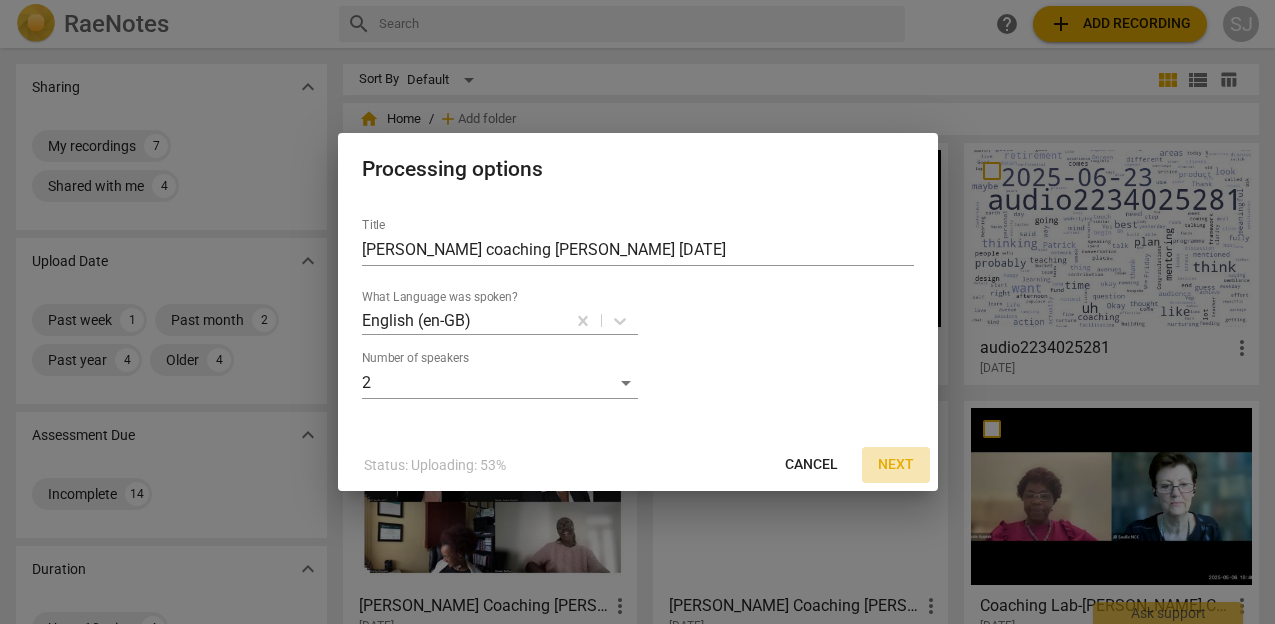 click on "Next" at bounding box center [896, 465] 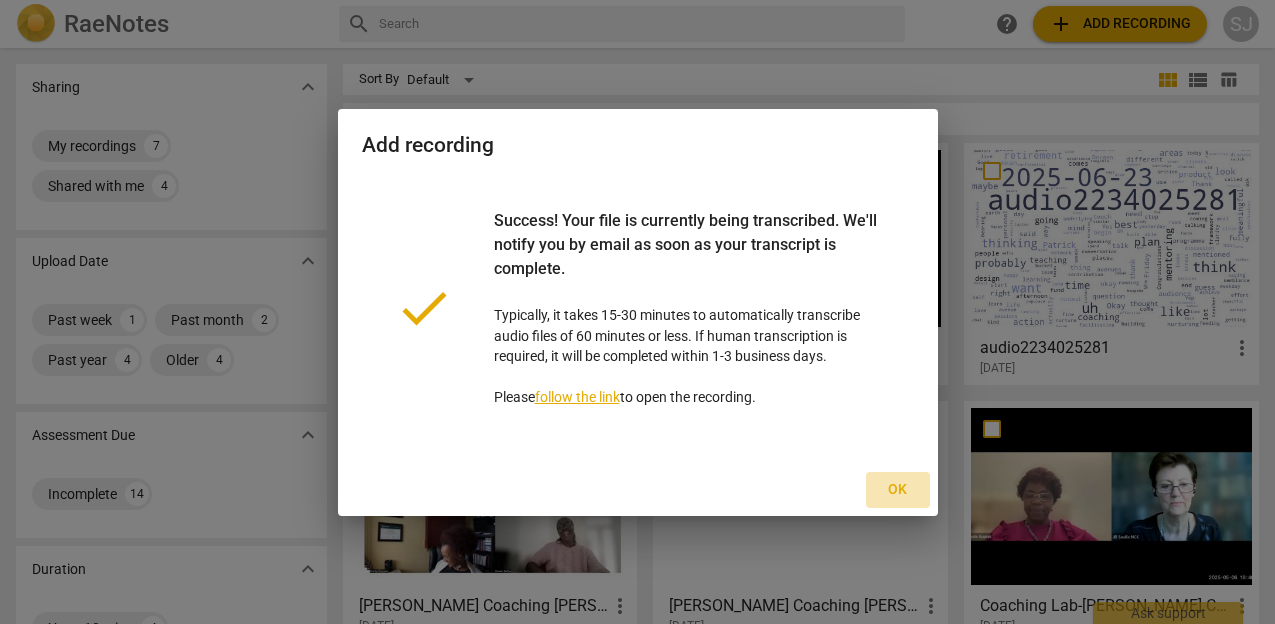 click on "Ok" at bounding box center (898, 490) 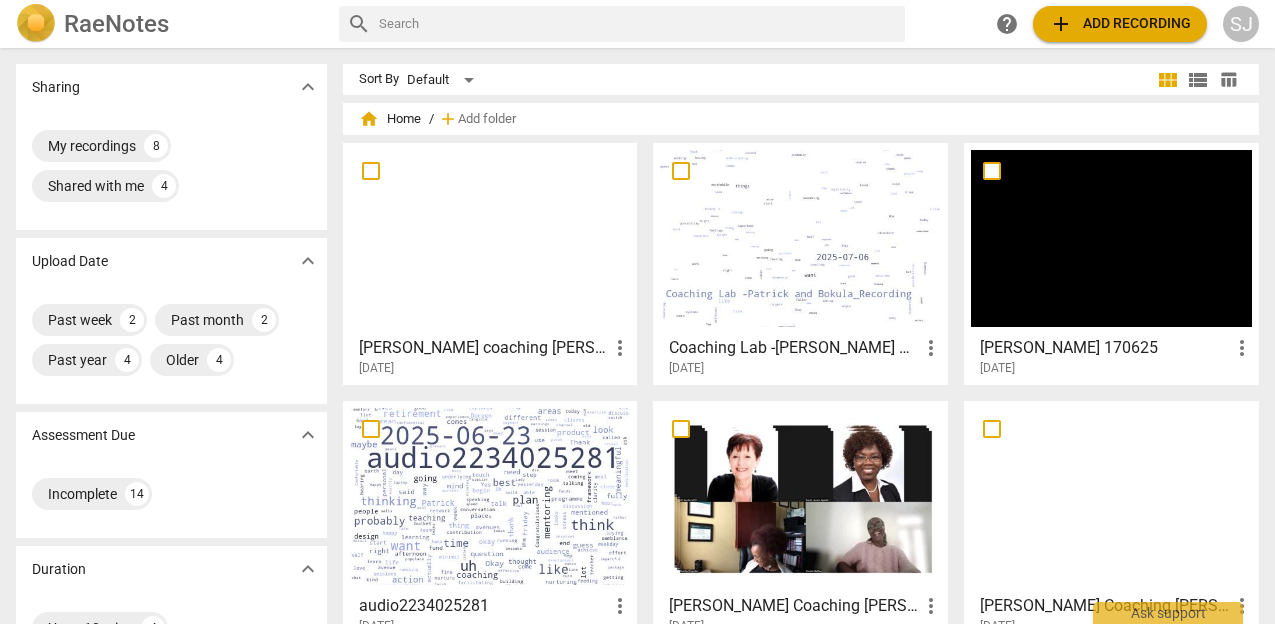 scroll, scrollTop: 2, scrollLeft: 0, axis: vertical 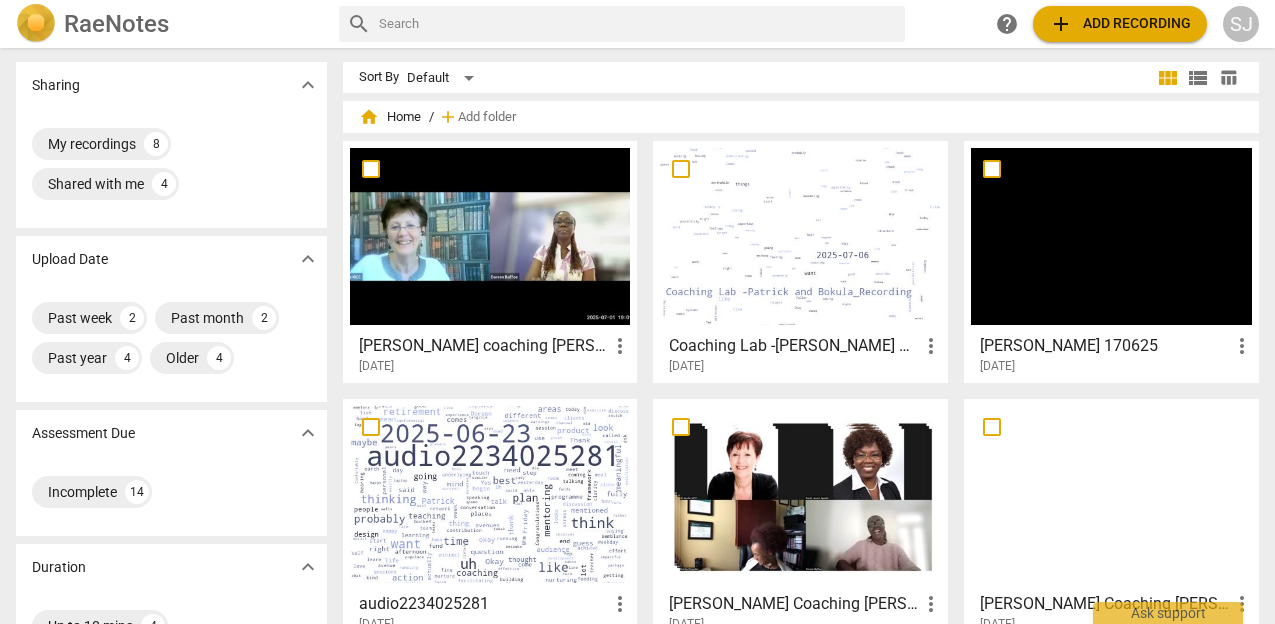 click at bounding box center [490, 236] 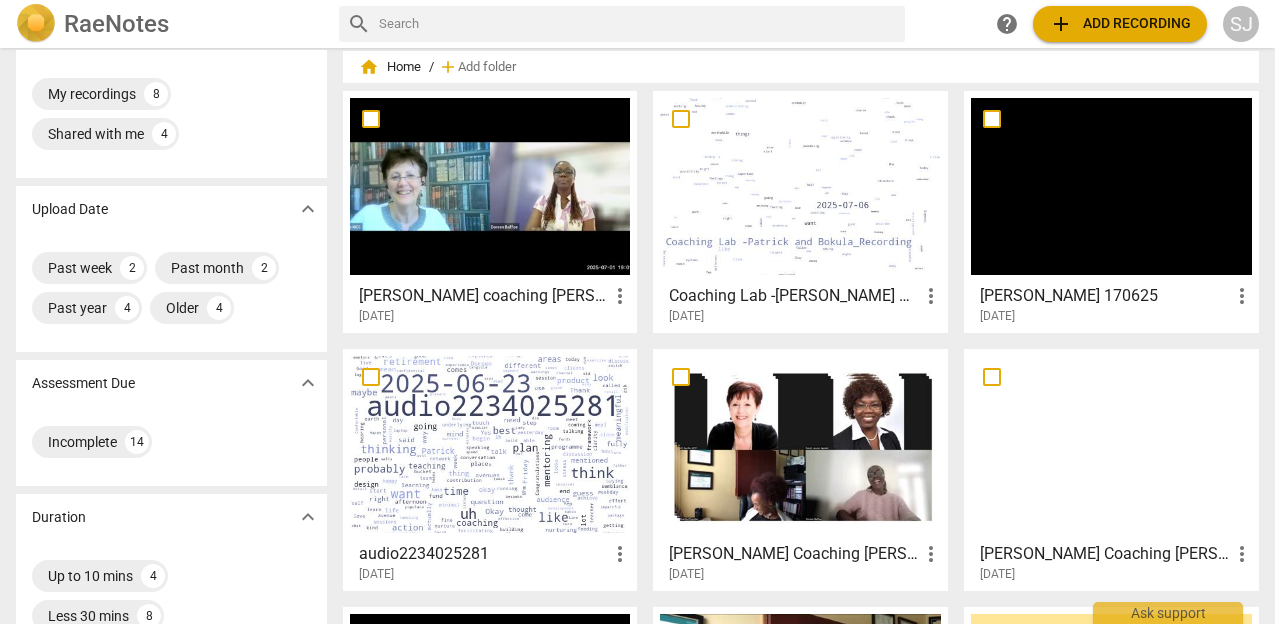 scroll, scrollTop: 53, scrollLeft: 0, axis: vertical 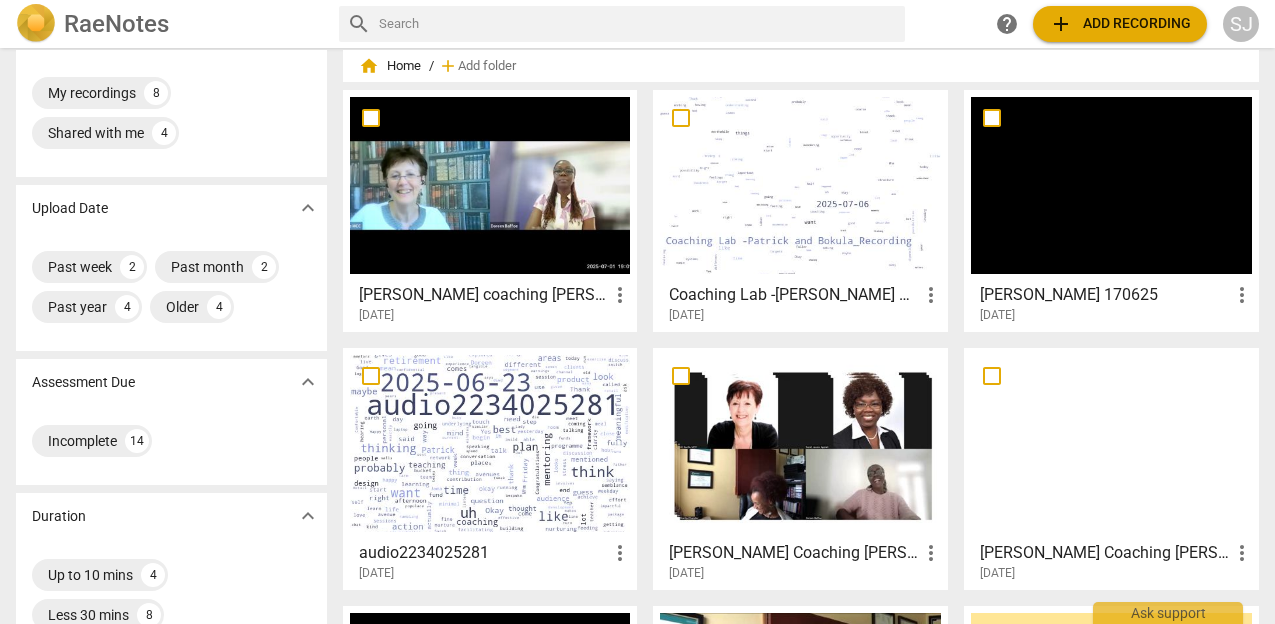 click at bounding box center [490, 185] 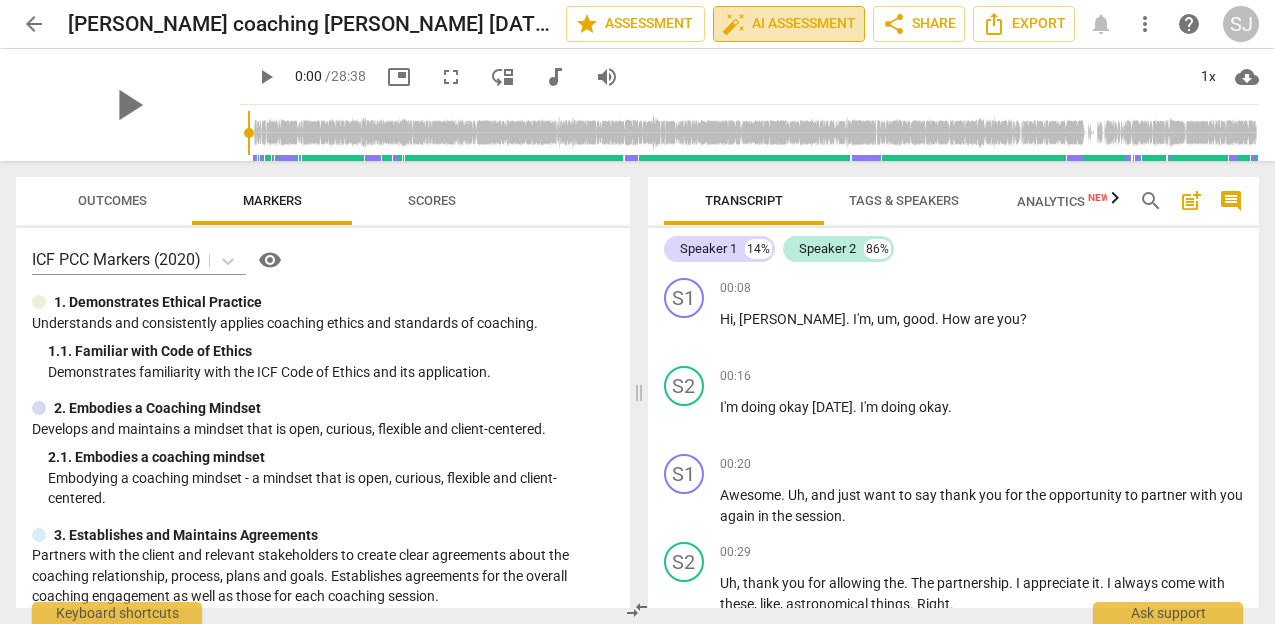 click on "auto_fix_high    AI Assessment" at bounding box center (789, 24) 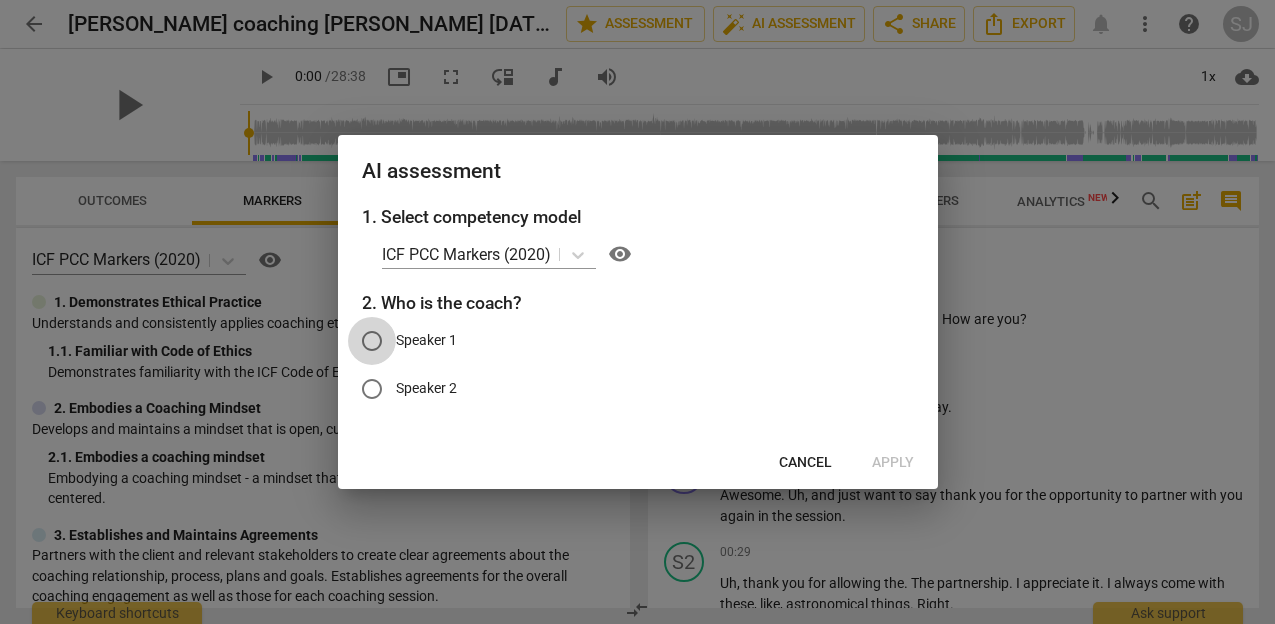 click on "Speaker 1" at bounding box center [372, 341] 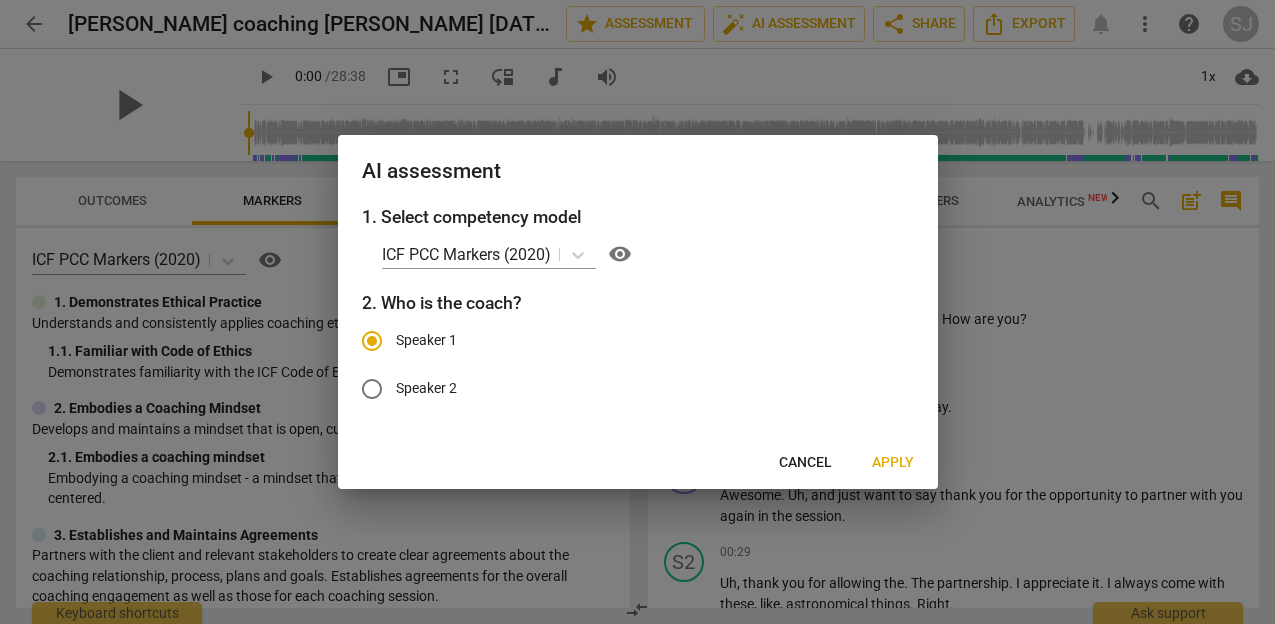 click on "Apply" at bounding box center [893, 463] 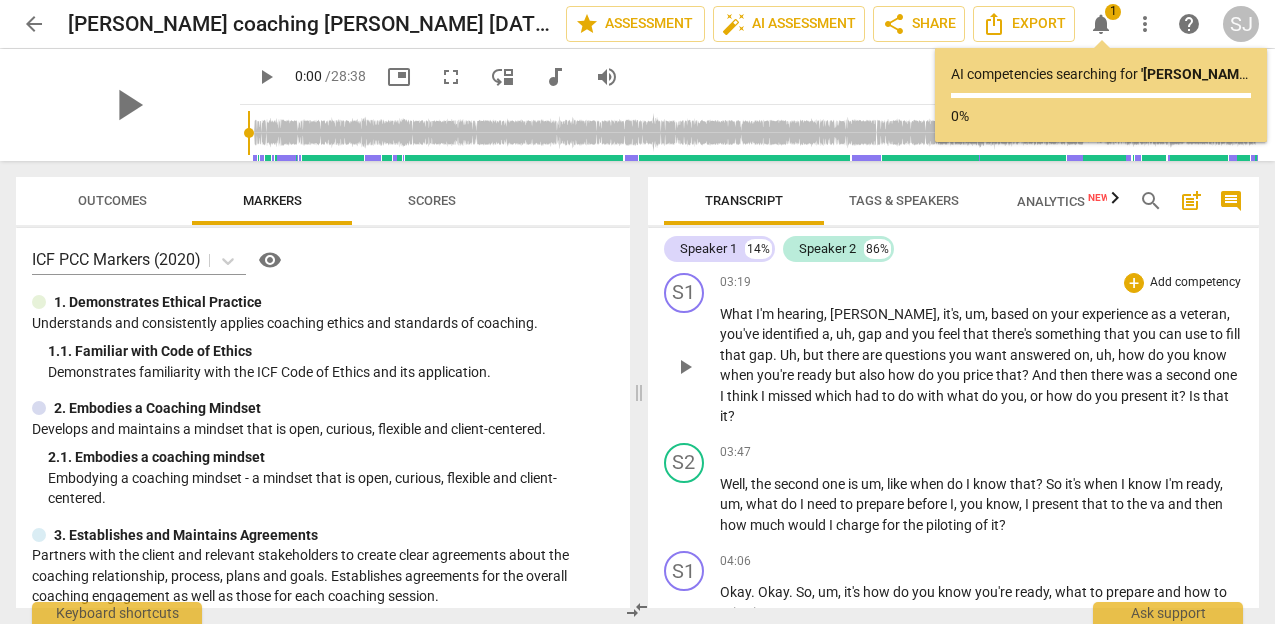 scroll, scrollTop: 1394, scrollLeft: 0, axis: vertical 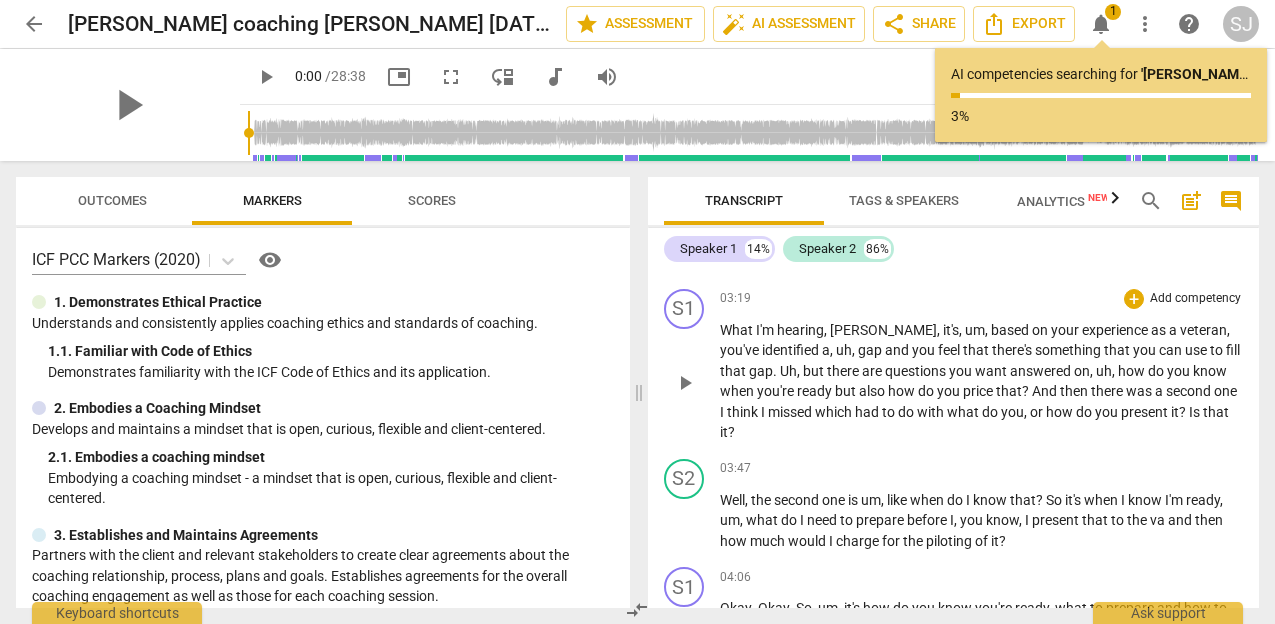 click on "Sharita" at bounding box center [883, 330] 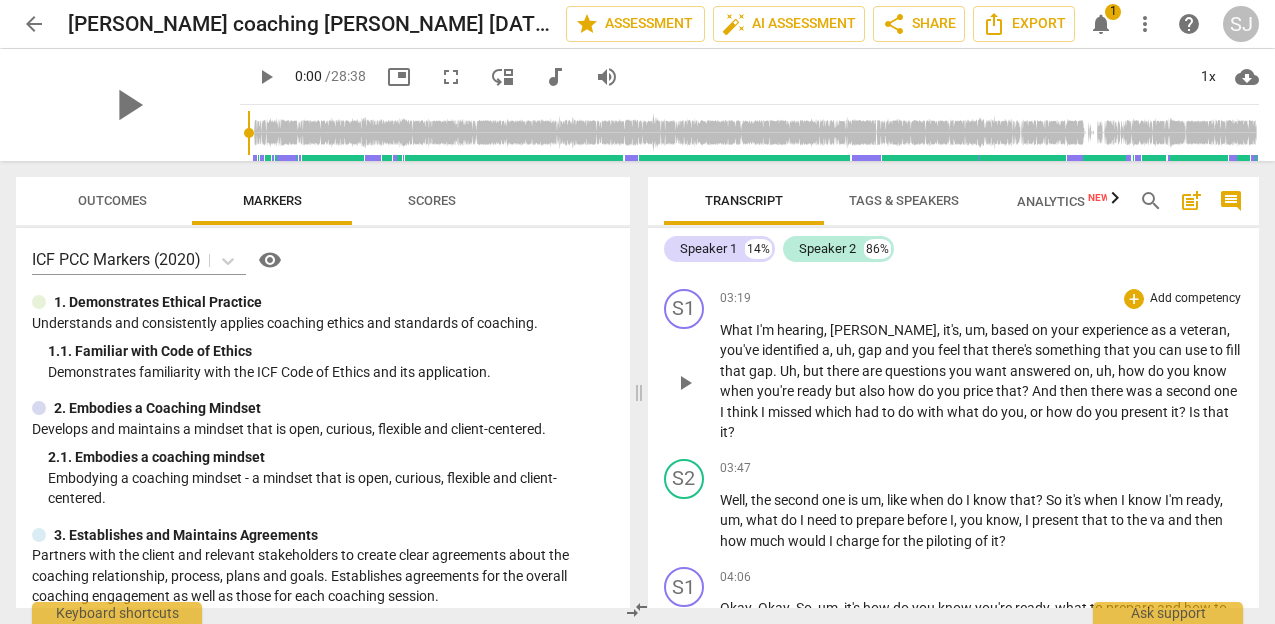 type 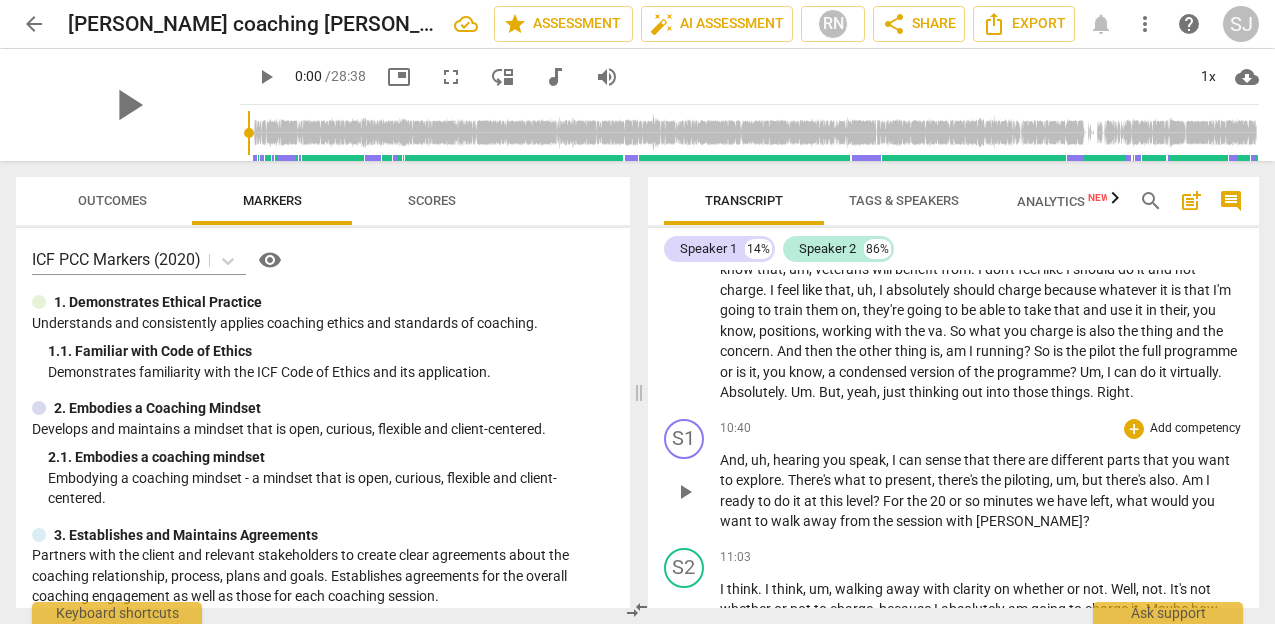 scroll, scrollTop: 2942, scrollLeft: 0, axis: vertical 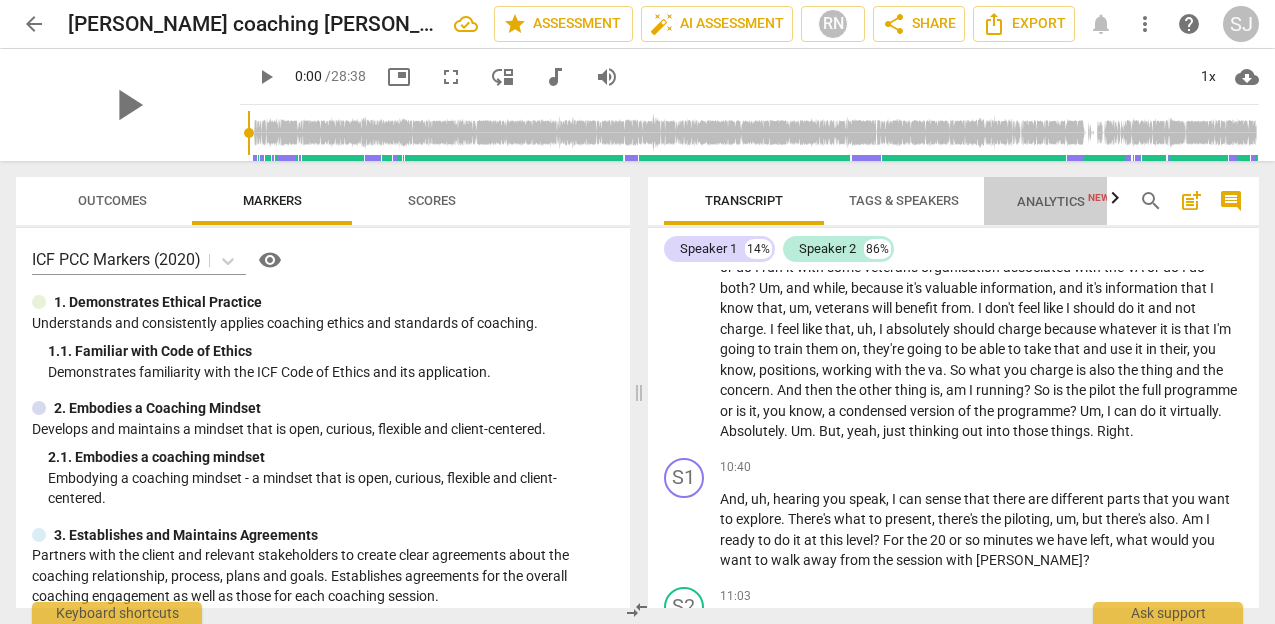 click on "New" at bounding box center (1099, 197) 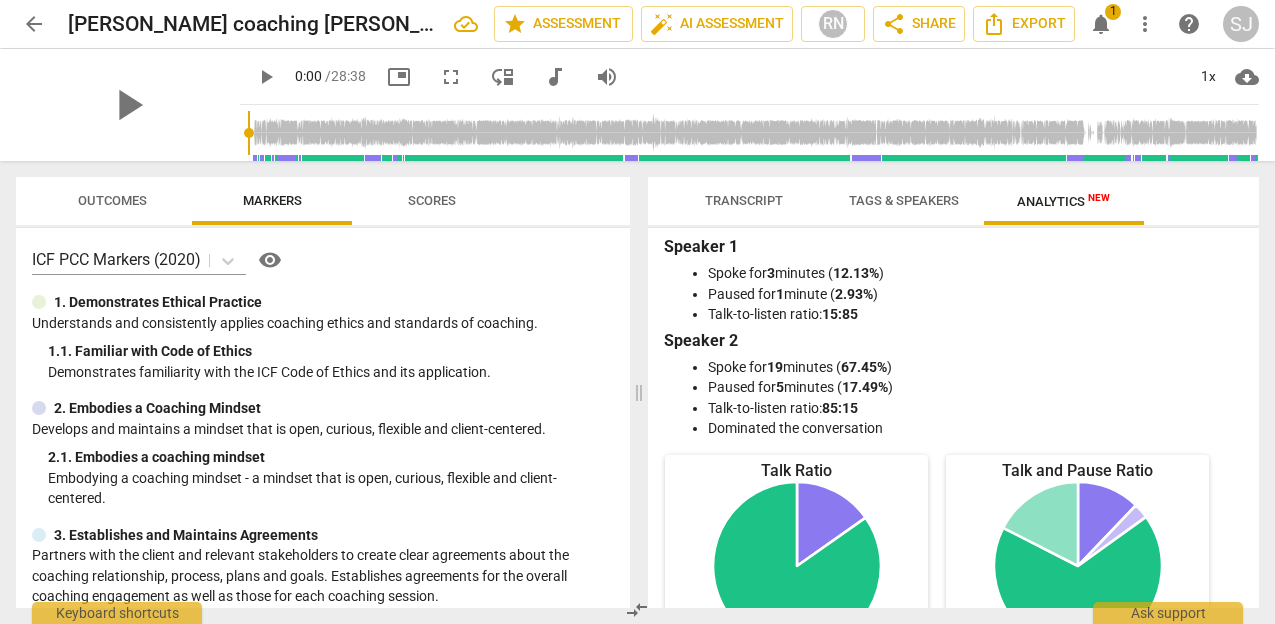 scroll, scrollTop: 0, scrollLeft: 0, axis: both 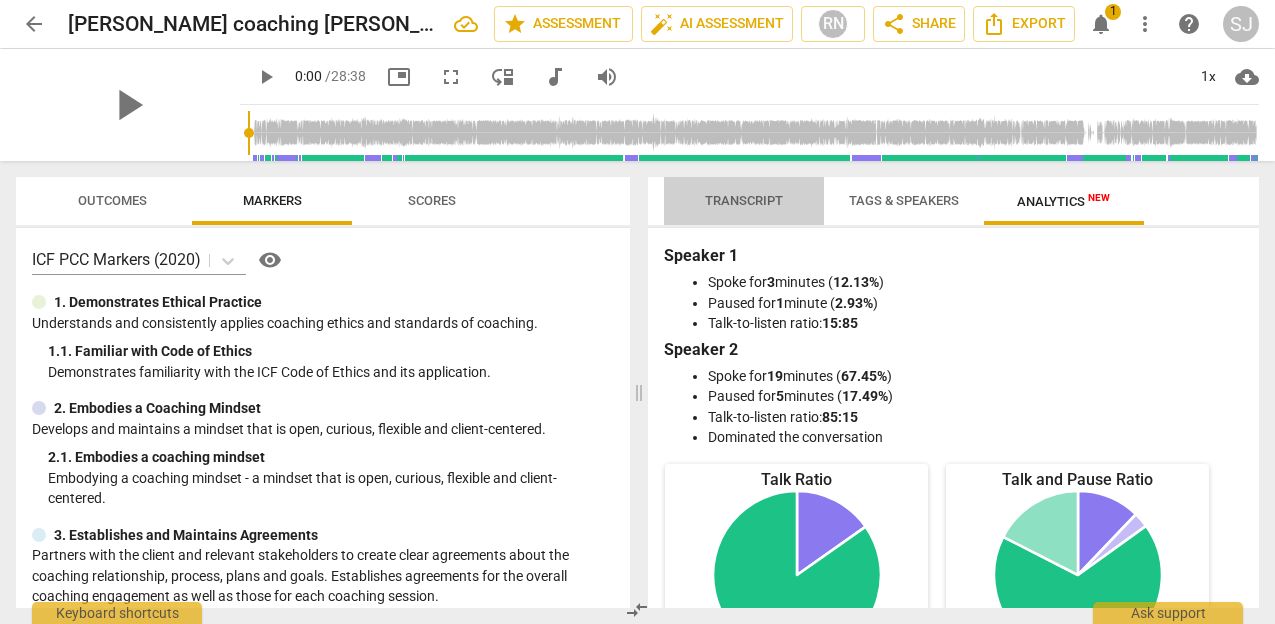 click on "Transcript" at bounding box center [744, 200] 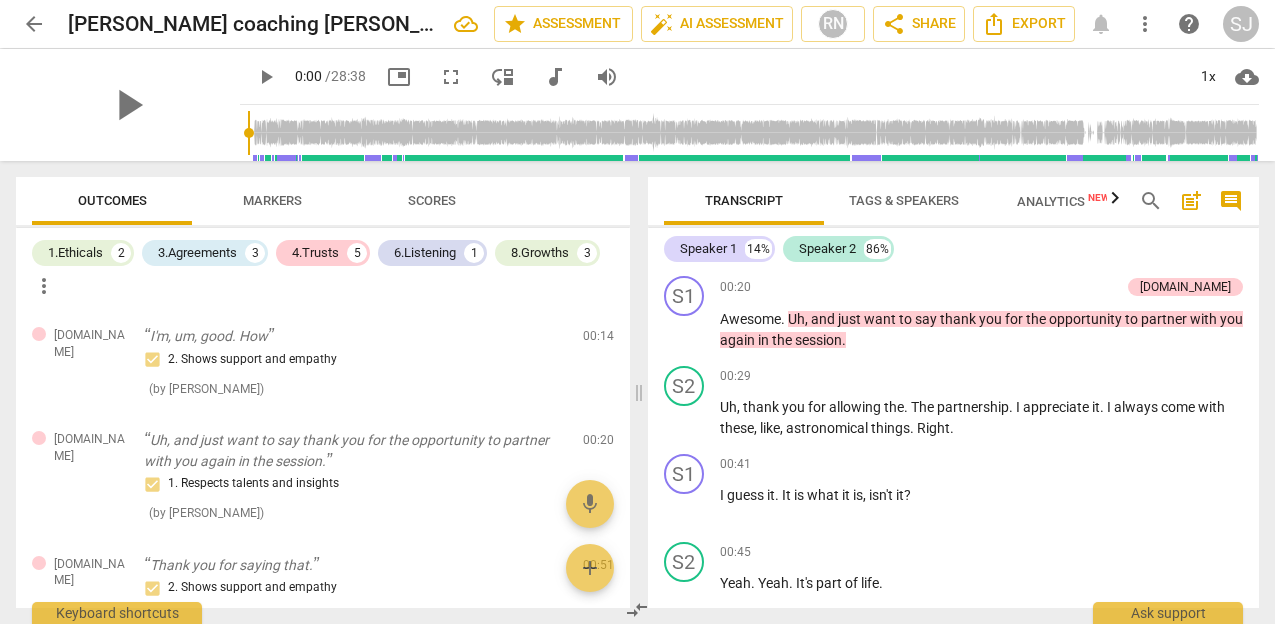scroll, scrollTop: 0, scrollLeft: 0, axis: both 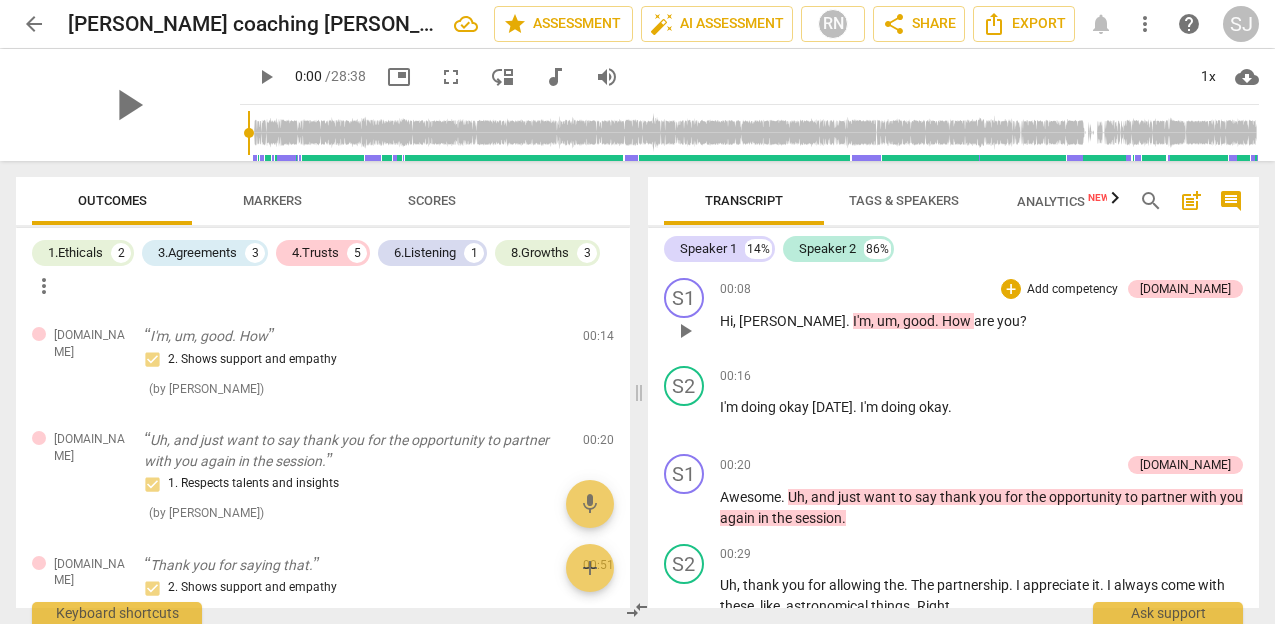 click on "Sharita" at bounding box center [792, 321] 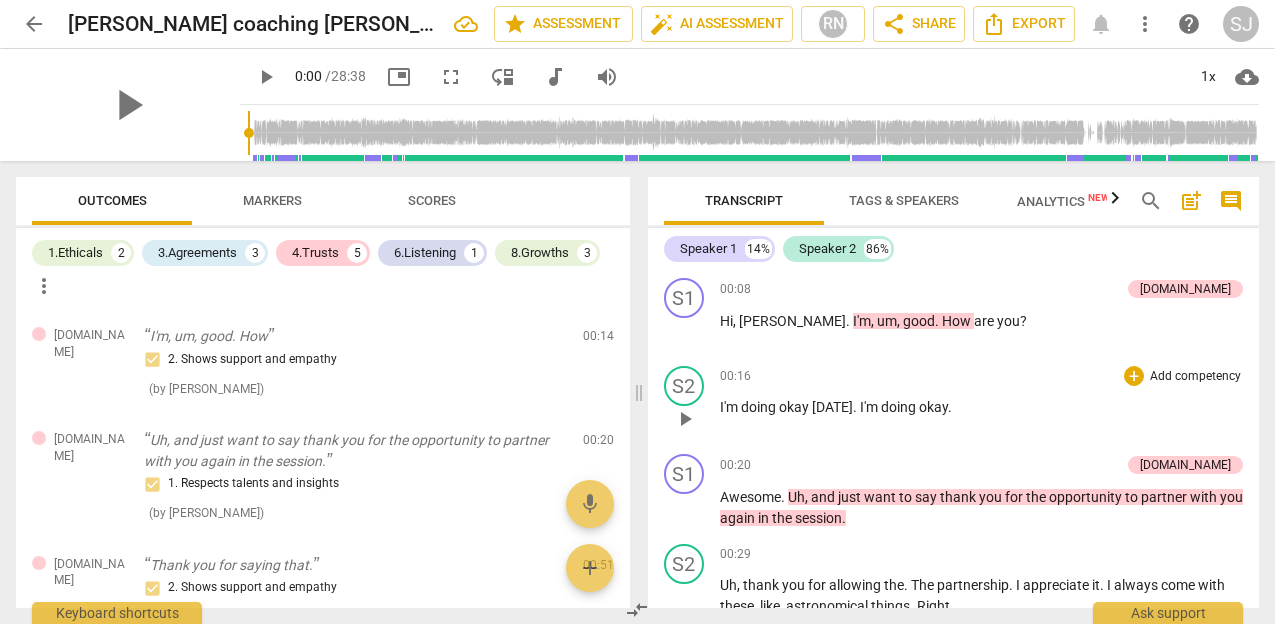 type 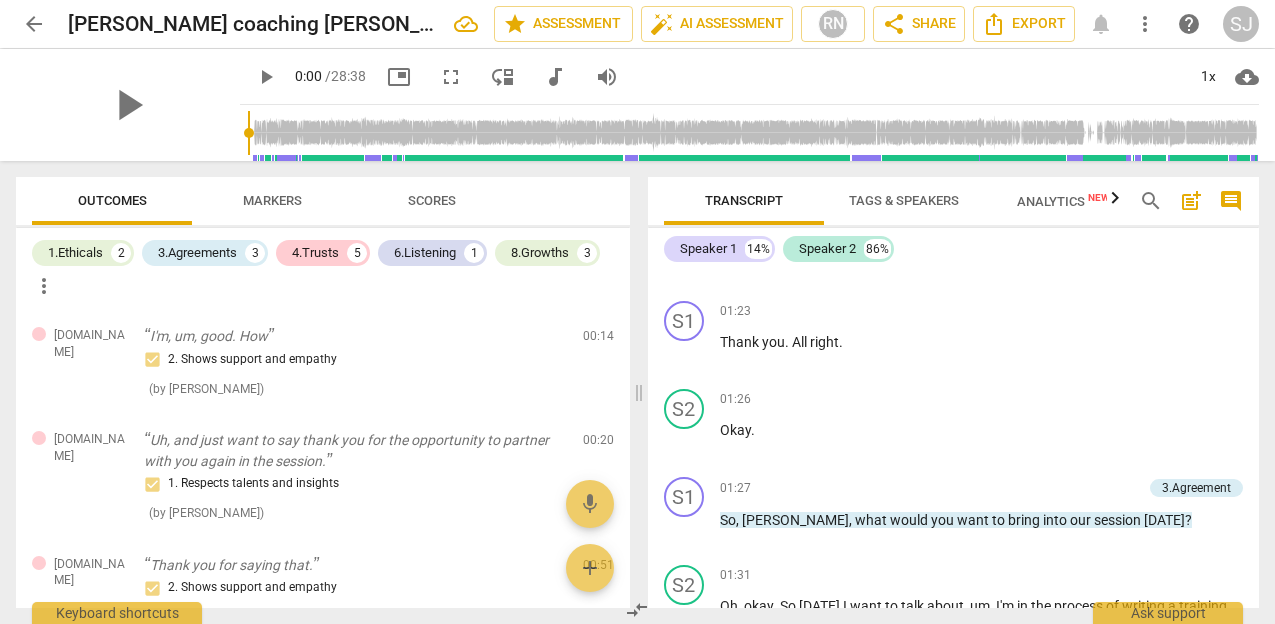 scroll, scrollTop: 775, scrollLeft: 0, axis: vertical 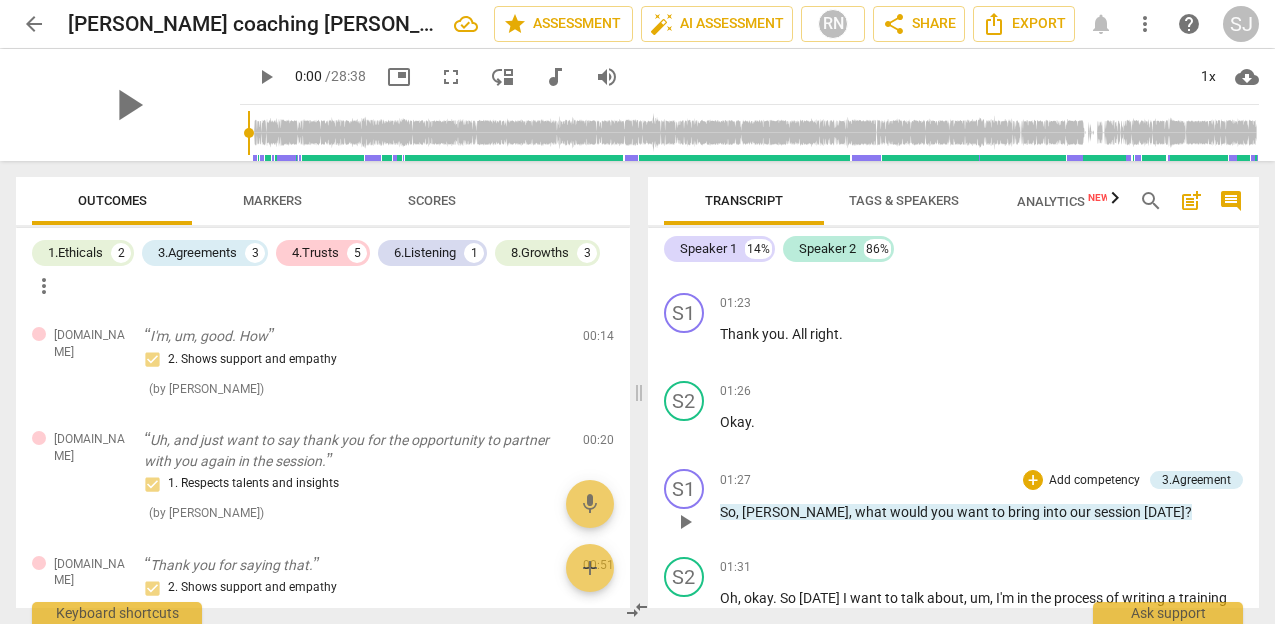 click on "Sharissa" at bounding box center (795, 512) 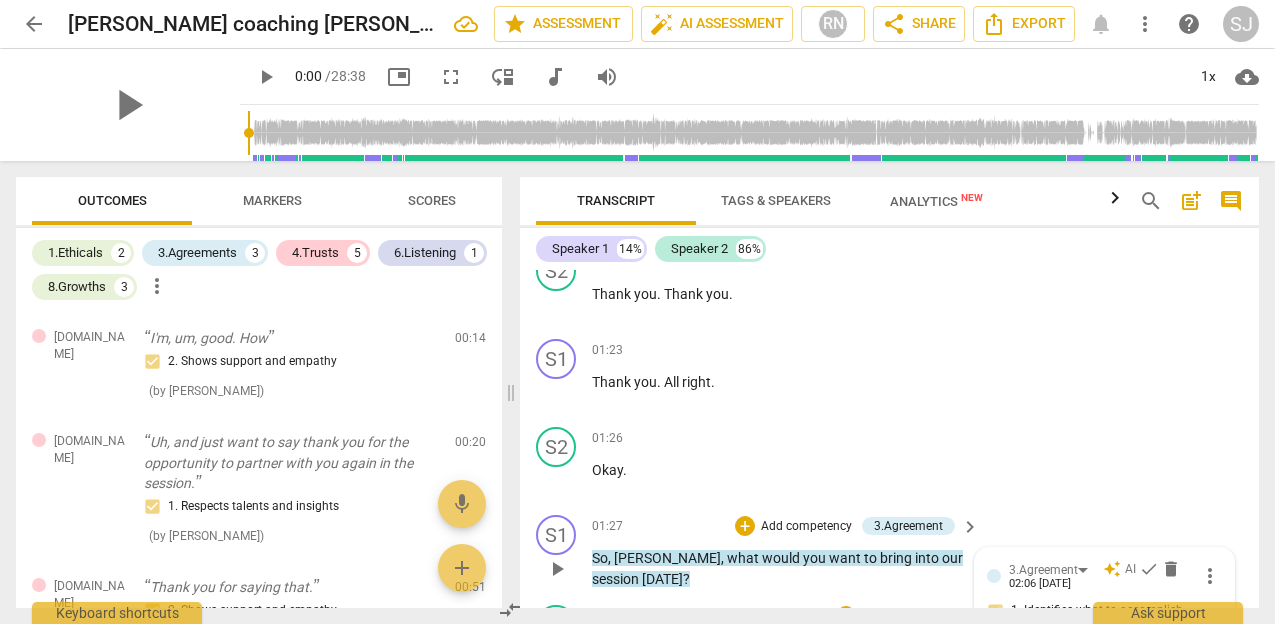 scroll, scrollTop: 795, scrollLeft: 0, axis: vertical 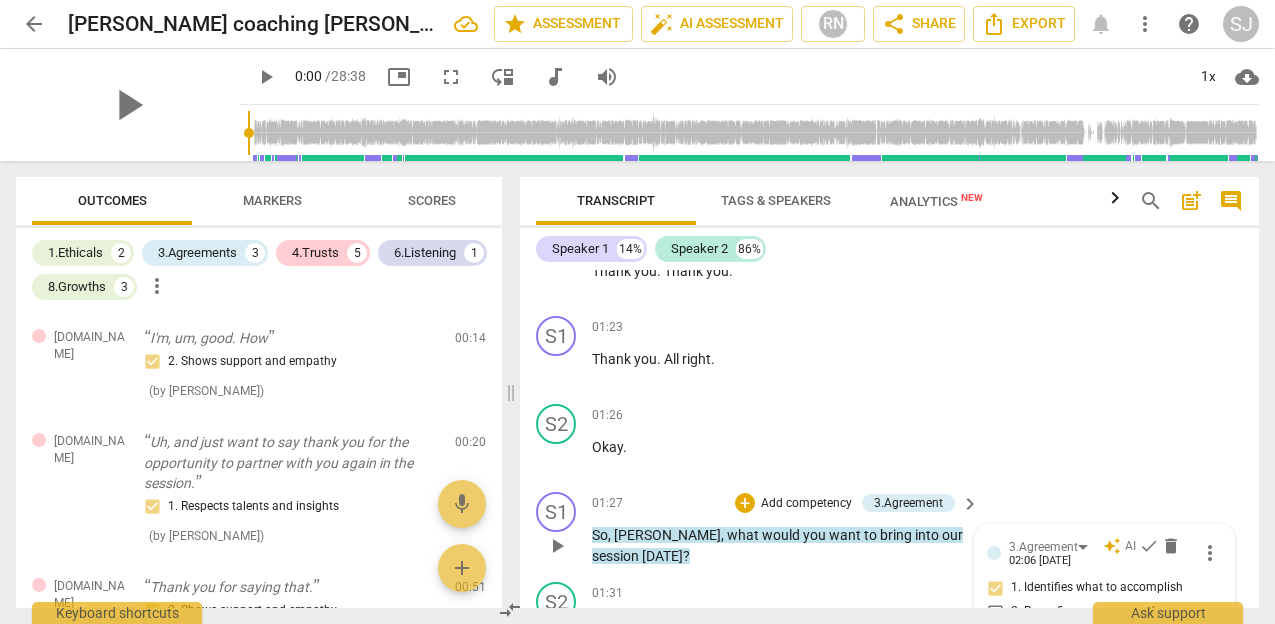 click on "01:27 + Add competency 3.Agreement keyboard_arrow_right" at bounding box center [786, 503] 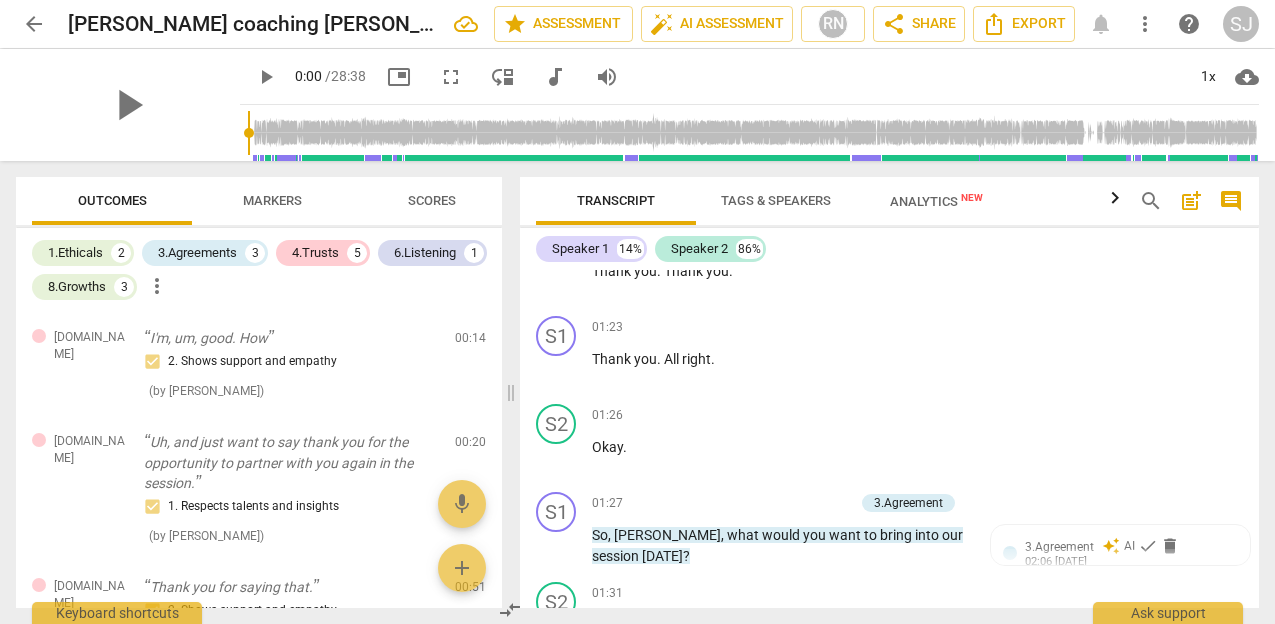 click on "So ,   Sharissa ,   what   would   you   want   to   bring   into   our   session   today ?" at bounding box center [780, 545] 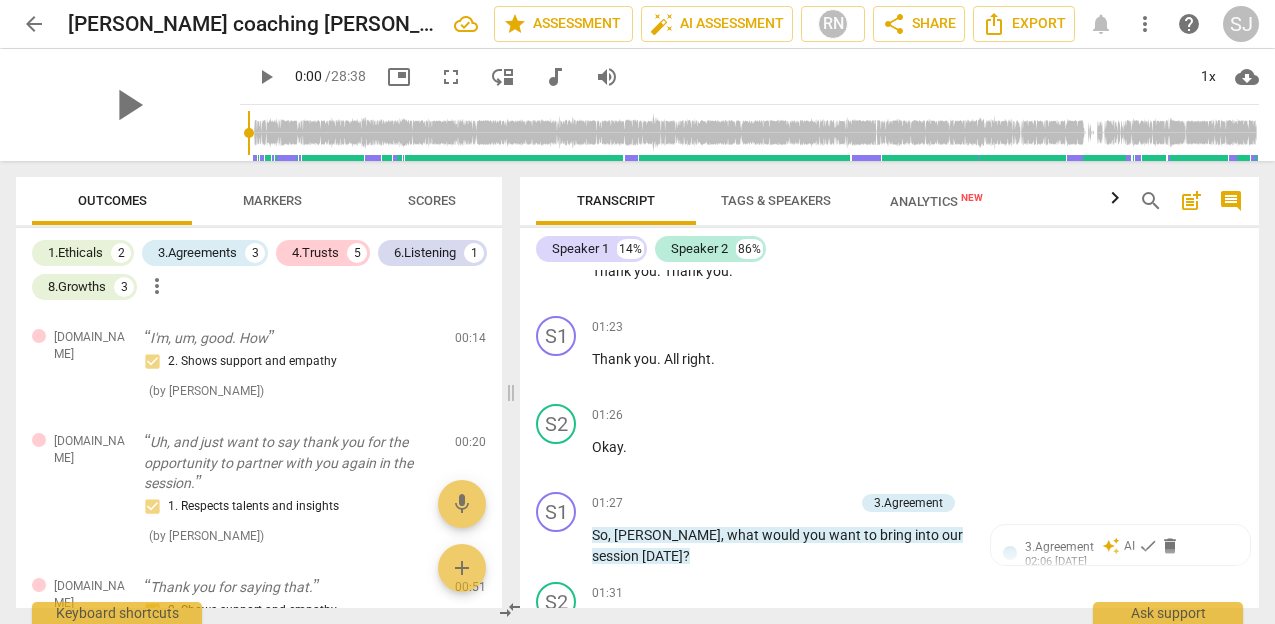 type 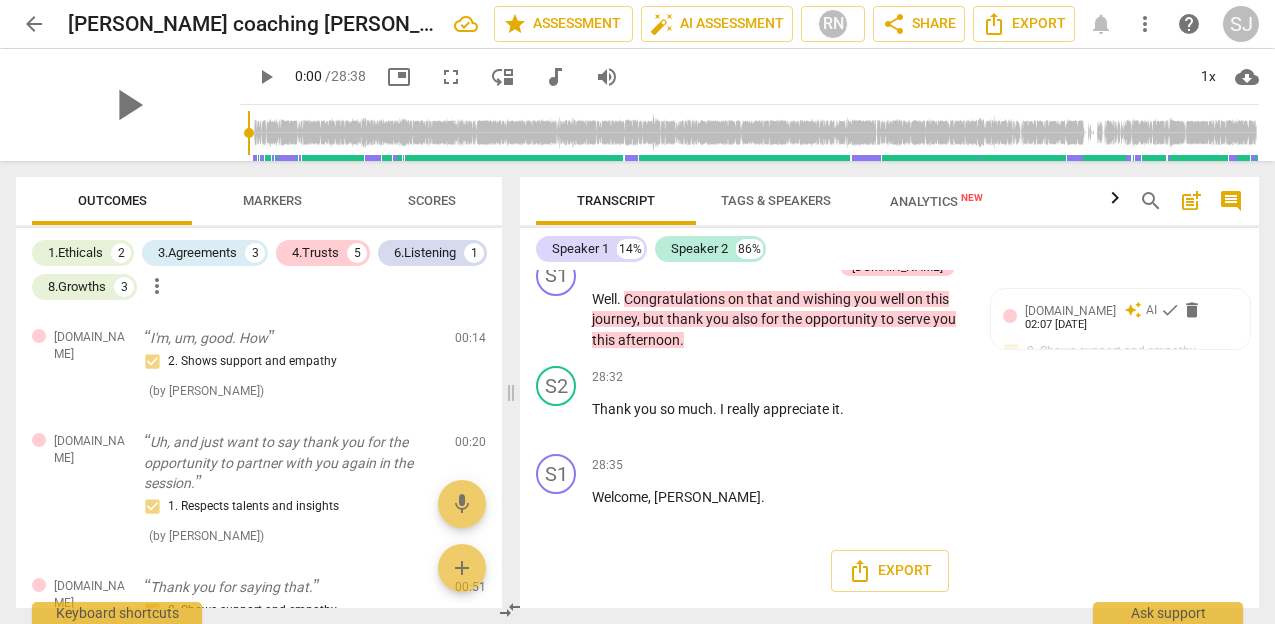 scroll, scrollTop: 9185, scrollLeft: 0, axis: vertical 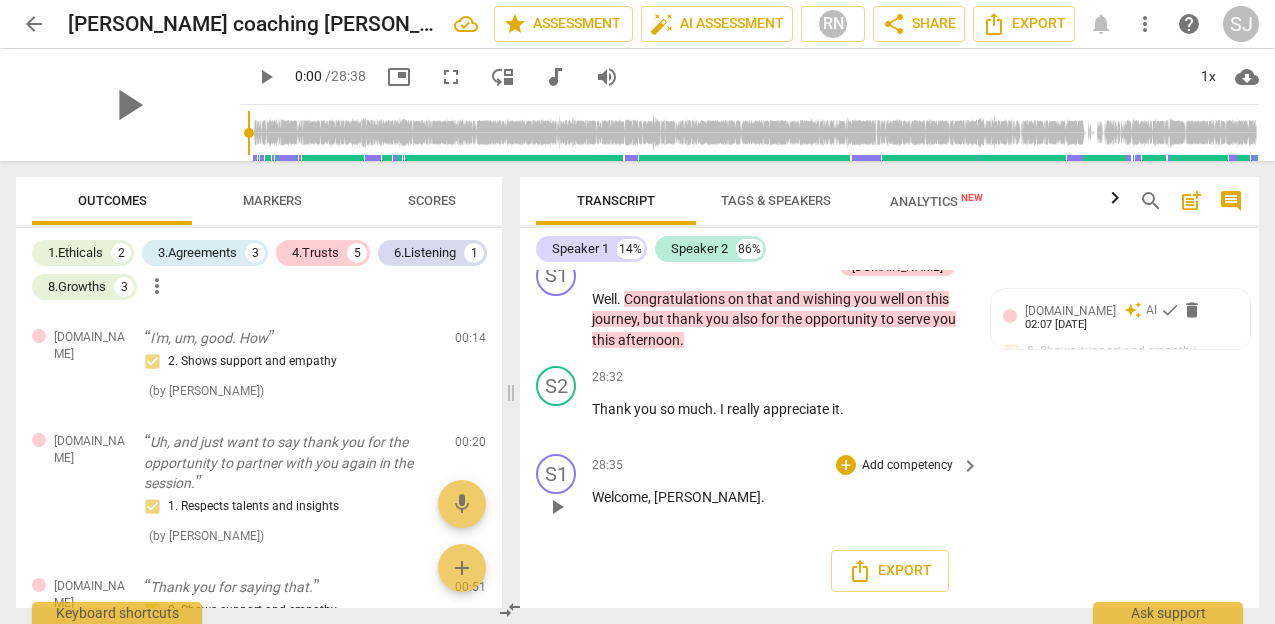 click on "Sharita" at bounding box center (707, 497) 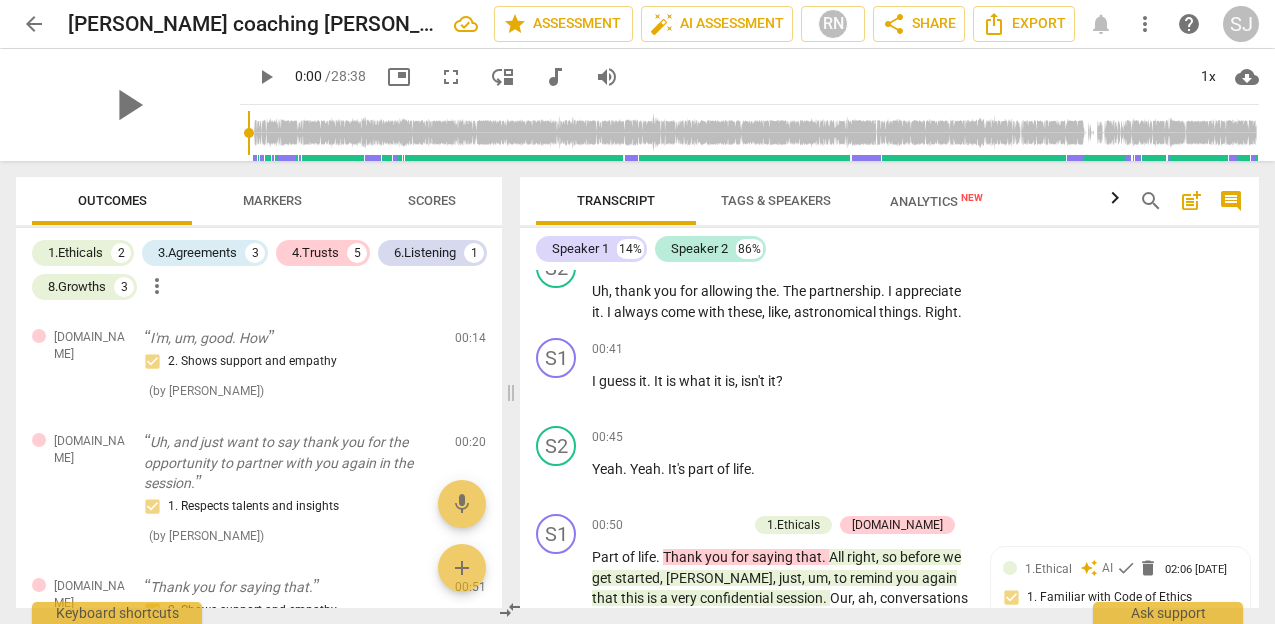 scroll, scrollTop: 0, scrollLeft: 0, axis: both 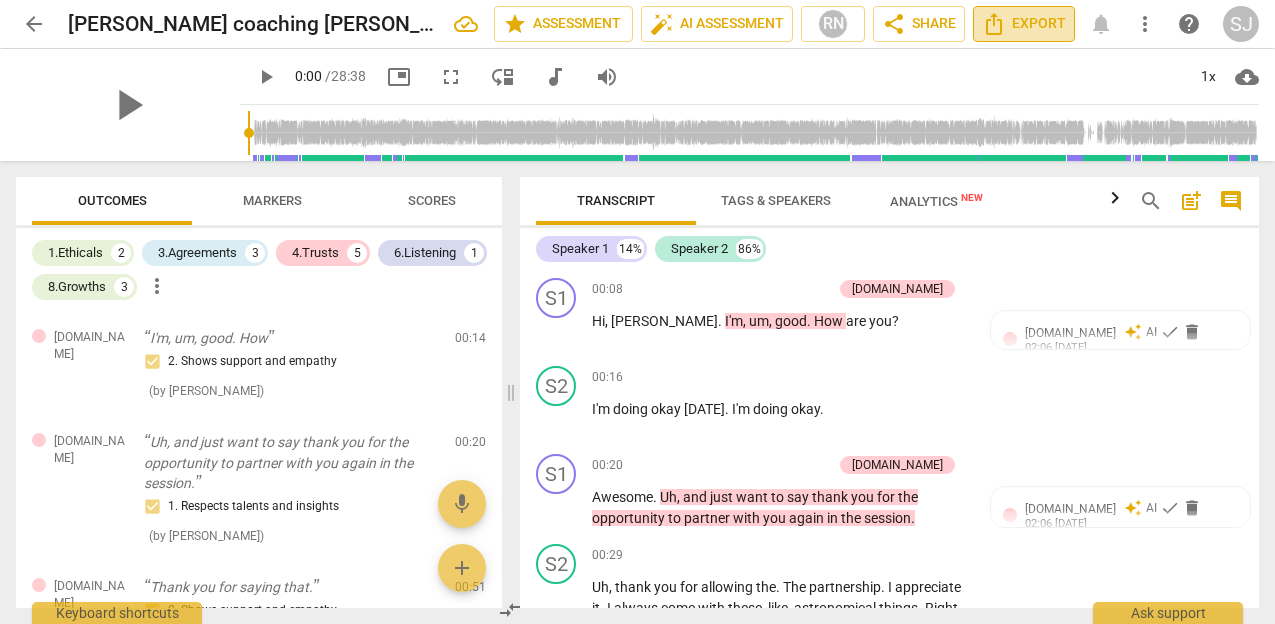 click on "Export" at bounding box center [1024, 24] 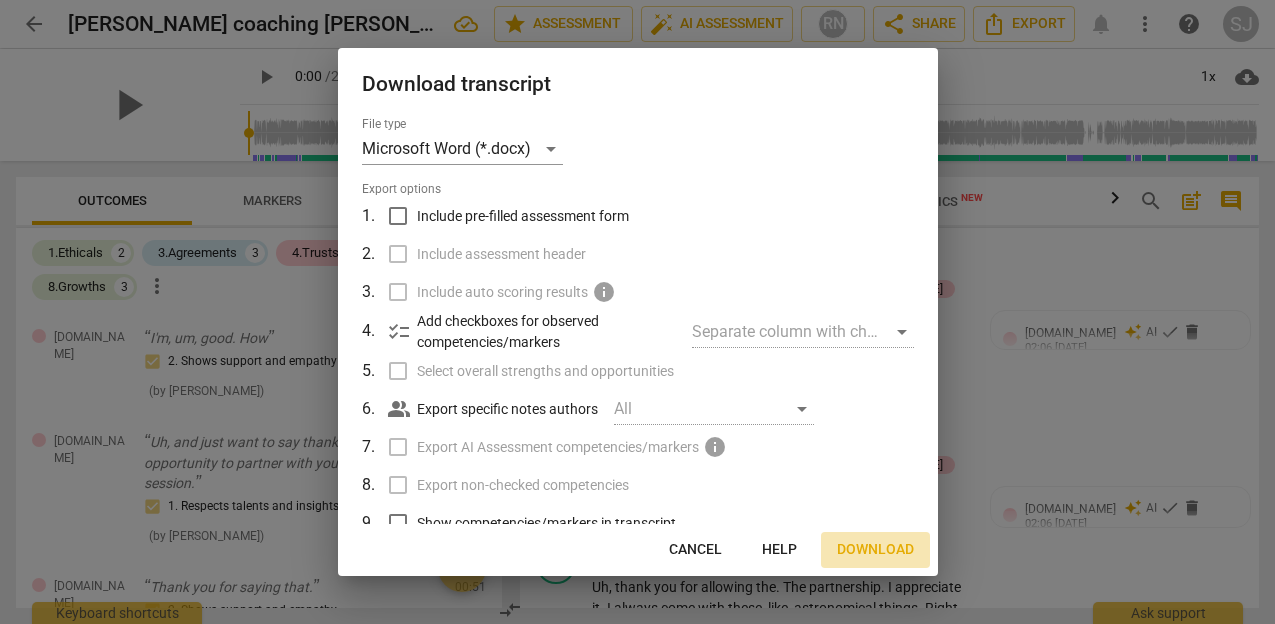 click on "Download" at bounding box center (875, 550) 